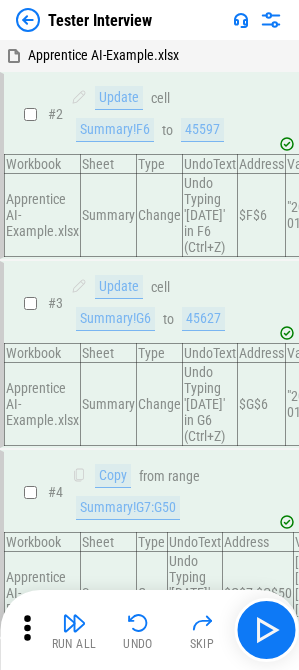 scroll, scrollTop: 550, scrollLeft: 0, axis: vertical 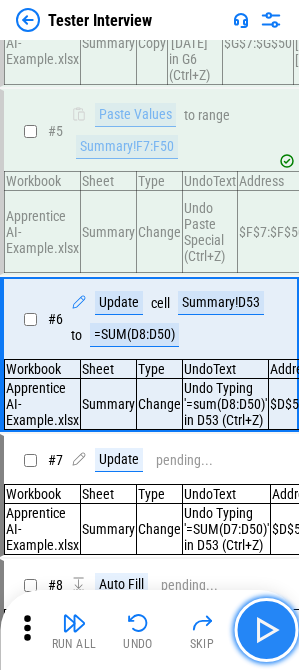click at bounding box center [266, 630] 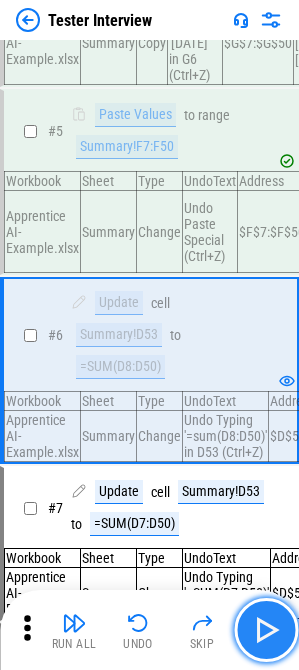 click at bounding box center [266, 630] 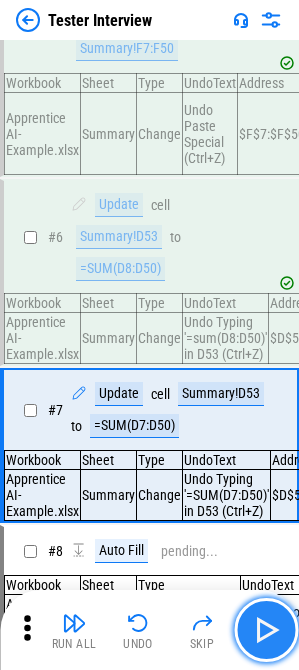click at bounding box center (266, 630) 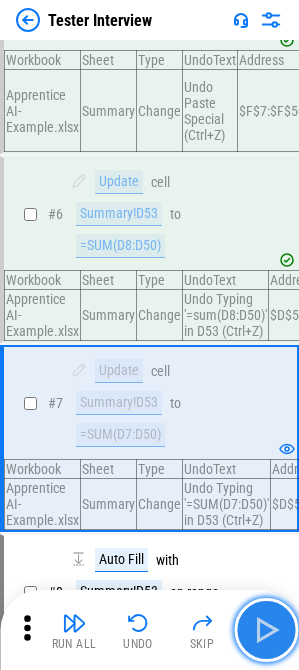 click at bounding box center (266, 630) 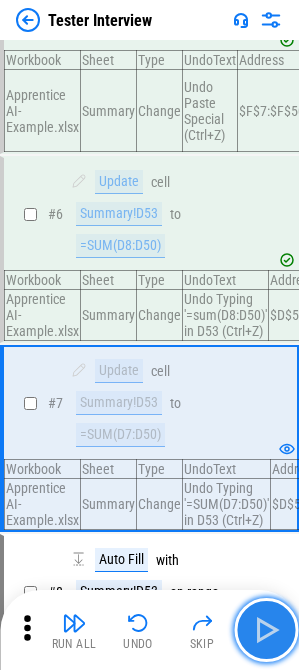 click at bounding box center (266, 630) 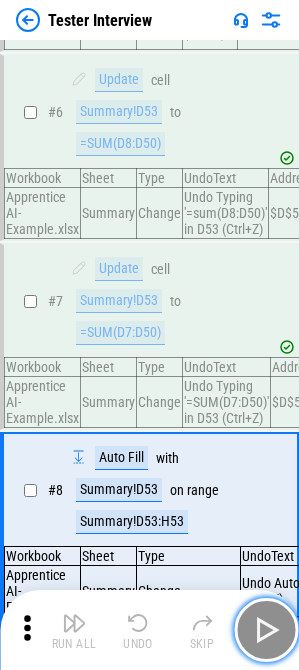 click at bounding box center (266, 630) 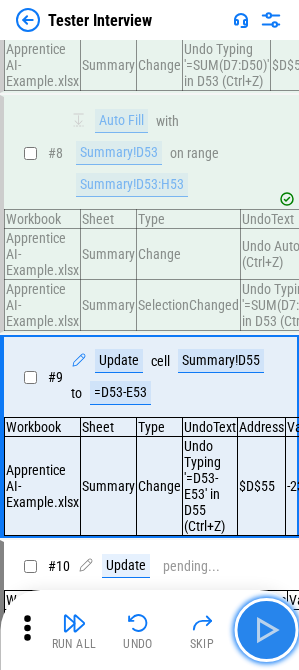 click at bounding box center (266, 630) 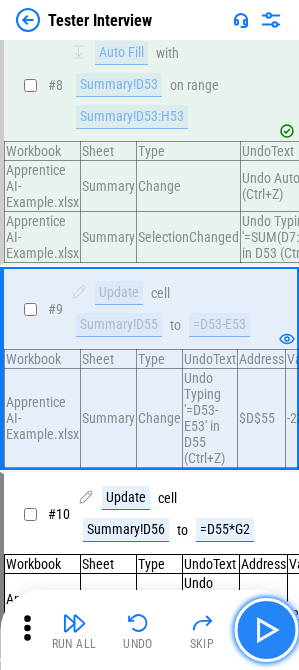 click at bounding box center (266, 630) 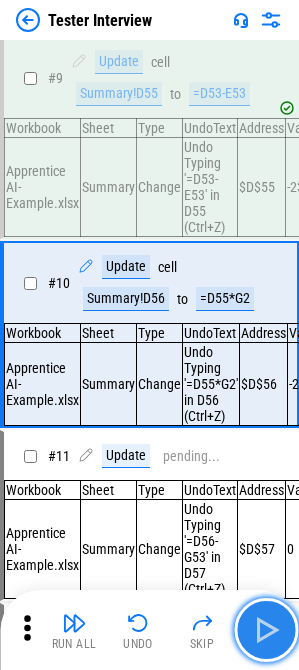 click at bounding box center [266, 630] 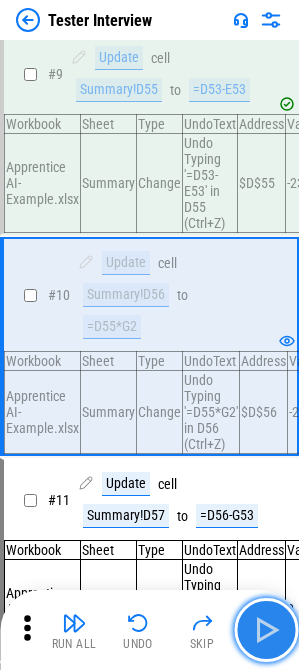 click at bounding box center [266, 630] 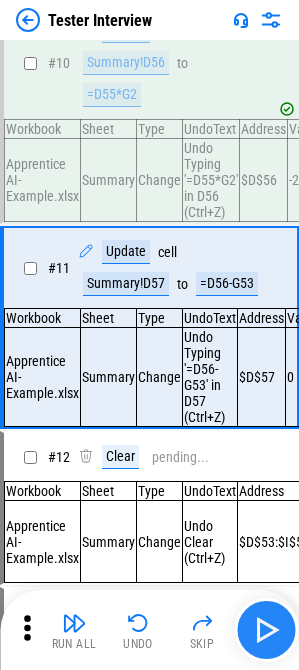 scroll, scrollTop: 1648, scrollLeft: 0, axis: vertical 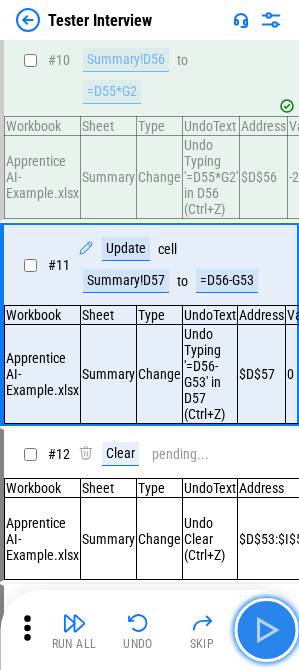 click at bounding box center [266, 630] 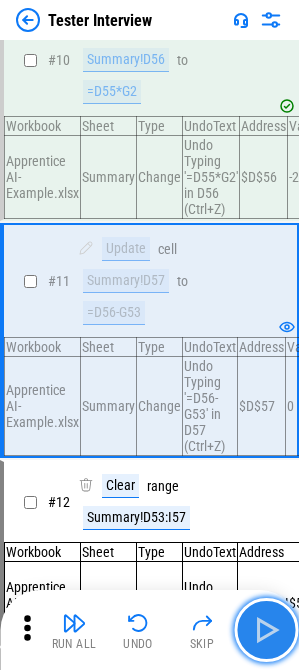 click at bounding box center (266, 630) 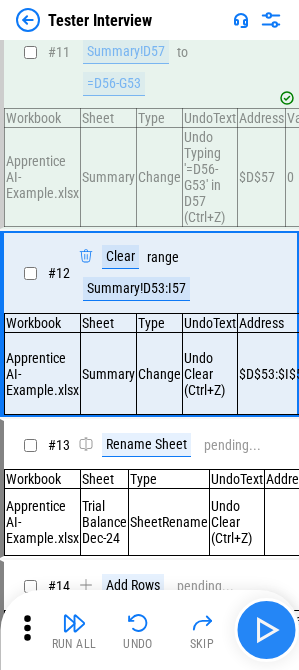 scroll, scrollTop: 1881, scrollLeft: 0, axis: vertical 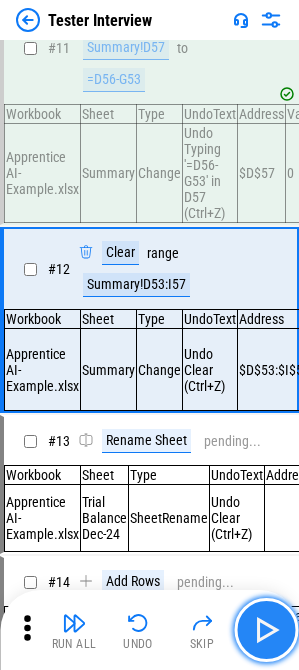 click at bounding box center (266, 630) 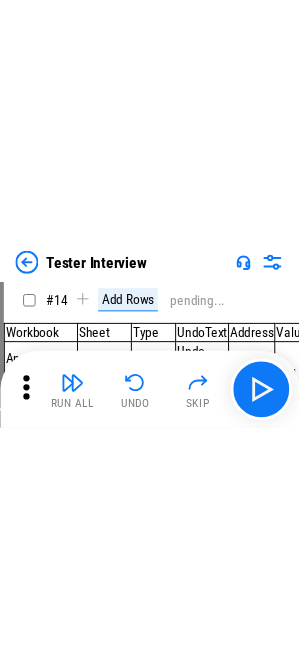 scroll, scrollTop: 2467, scrollLeft: 0, axis: vertical 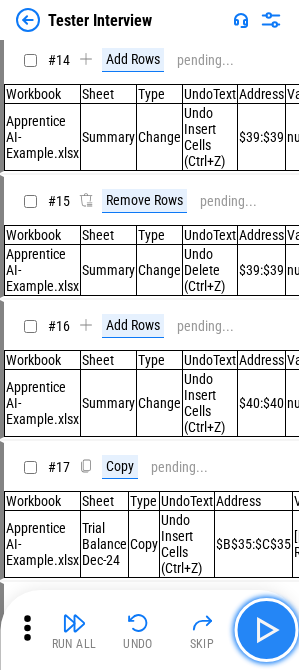 click at bounding box center [266, 630] 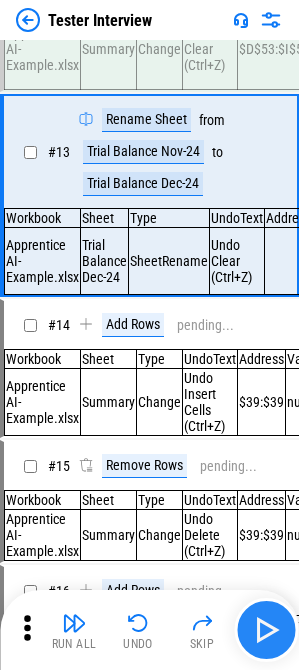 scroll, scrollTop: 2079, scrollLeft: 0, axis: vertical 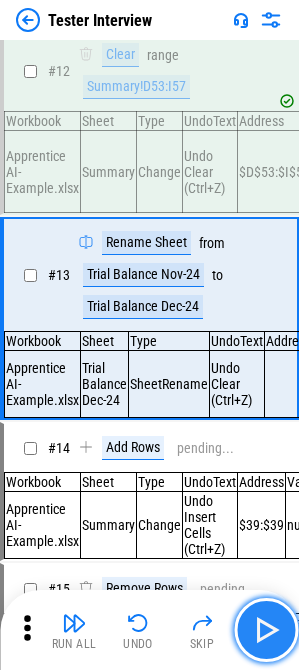 click at bounding box center (266, 630) 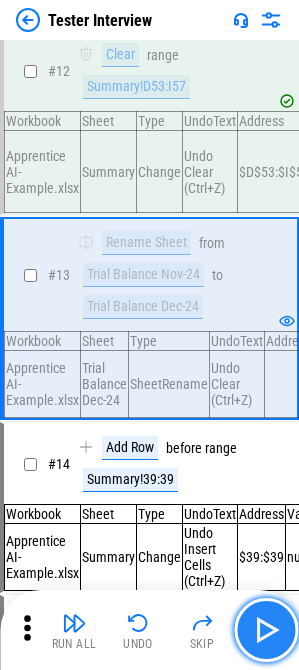 click at bounding box center [266, 630] 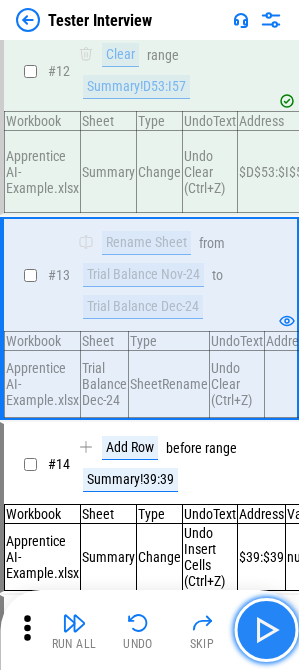 click at bounding box center [266, 630] 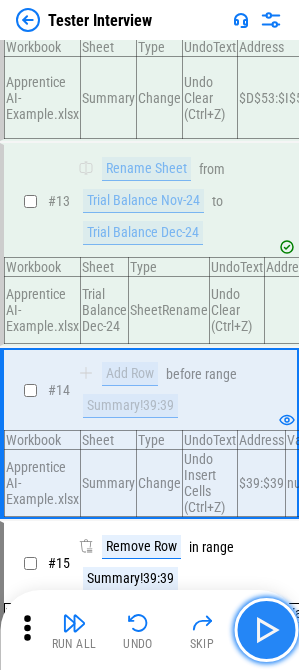 click at bounding box center (266, 630) 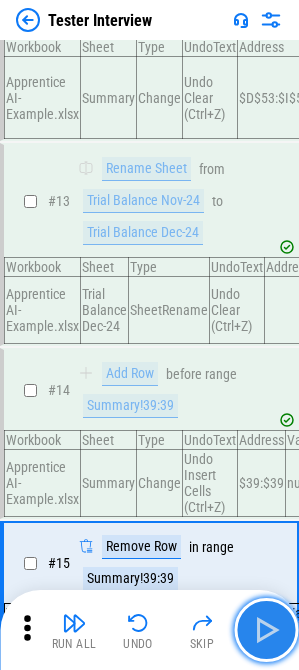 scroll, scrollTop: 2254, scrollLeft: 0, axis: vertical 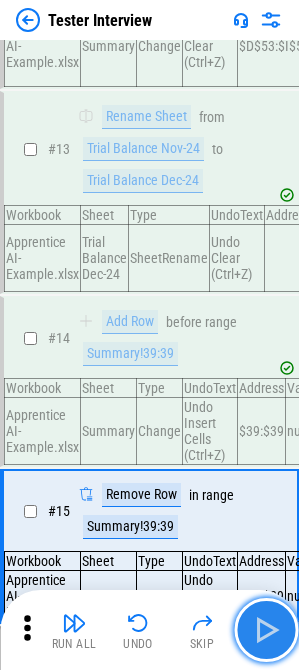 click at bounding box center [266, 630] 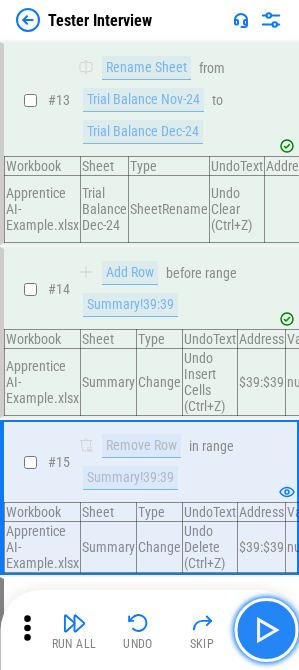 click at bounding box center (266, 630) 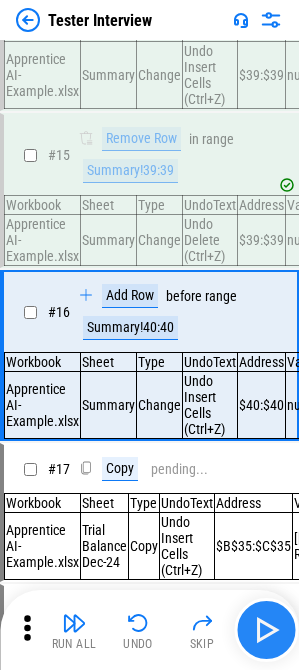scroll, scrollTop: 2610, scrollLeft: 0, axis: vertical 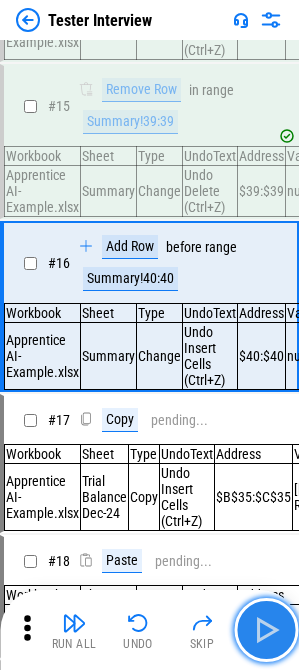 click at bounding box center (266, 630) 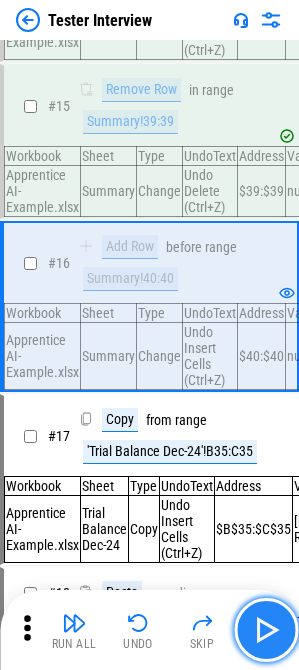 click at bounding box center (266, 630) 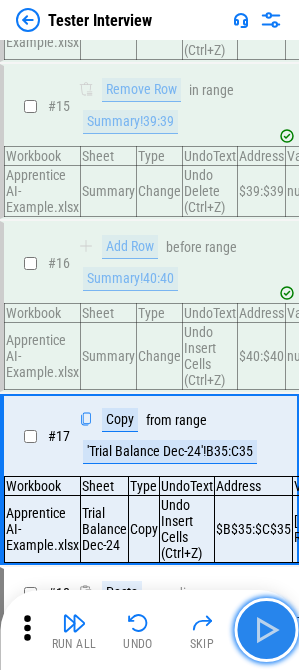 scroll, scrollTop: 2729, scrollLeft: 0, axis: vertical 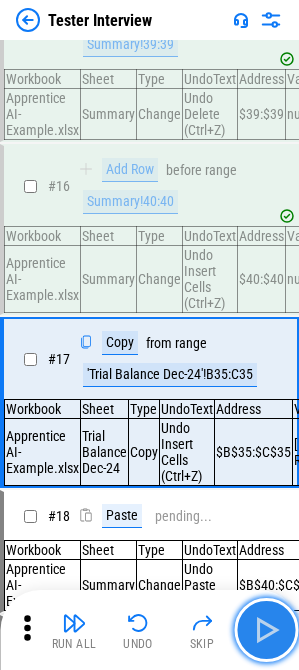 click at bounding box center [266, 630] 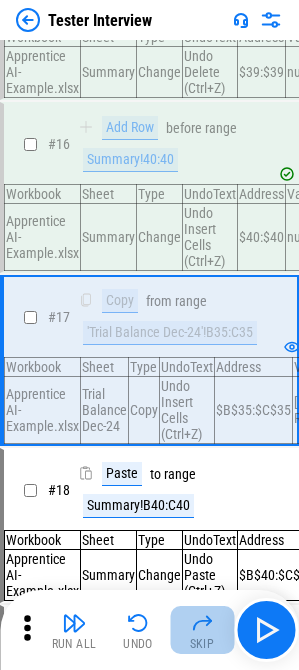 click on "Skip" at bounding box center [202, 630] 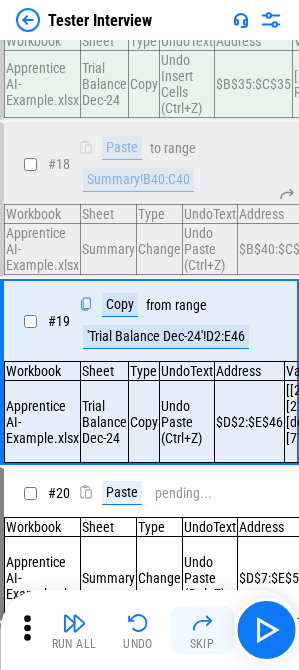scroll, scrollTop: 3133, scrollLeft: 0, axis: vertical 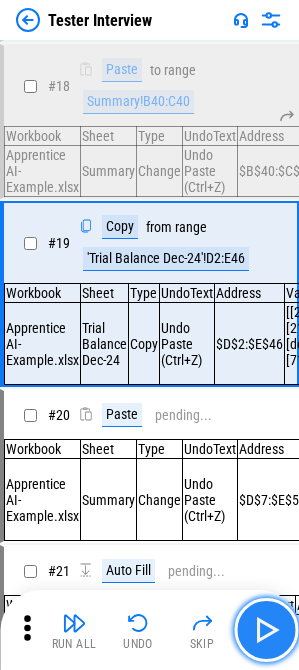 click at bounding box center [266, 630] 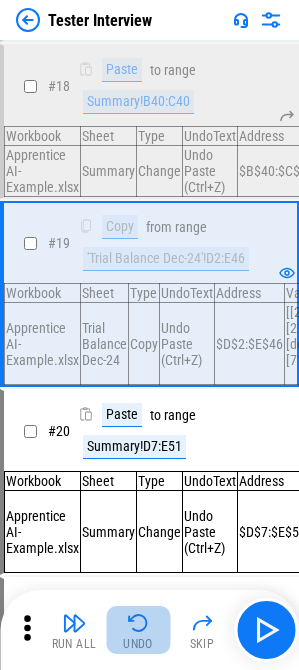 click on "Undo" at bounding box center [138, 630] 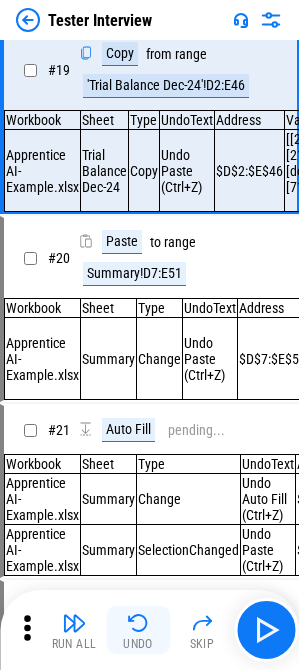 scroll, scrollTop: 3322, scrollLeft: 0, axis: vertical 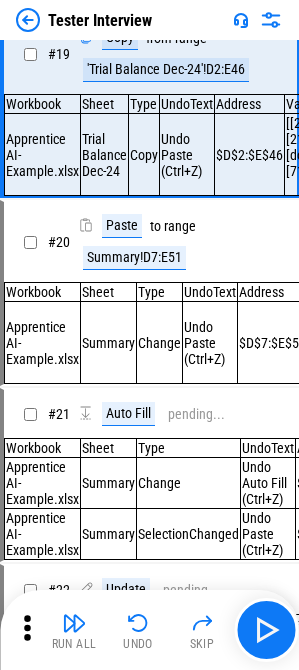 click at bounding box center [271, 20] 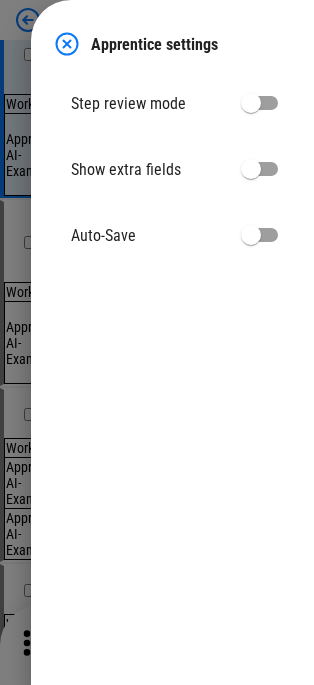 click at bounding box center (67, 44) 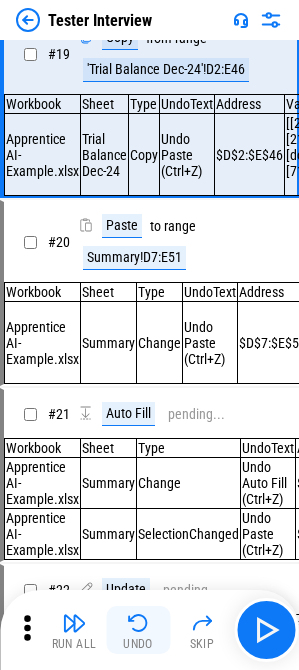 click at bounding box center (138, 623) 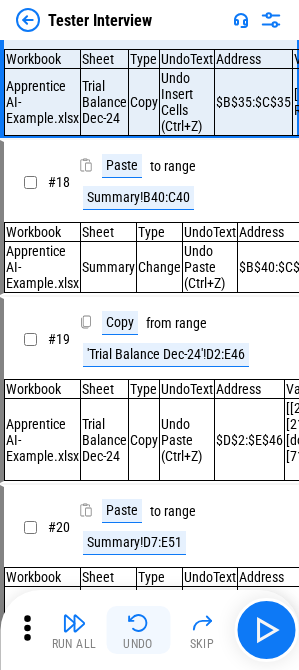 scroll, scrollTop: 2788, scrollLeft: 0, axis: vertical 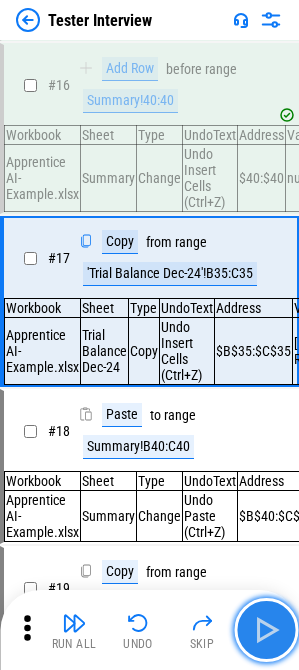 click at bounding box center (266, 630) 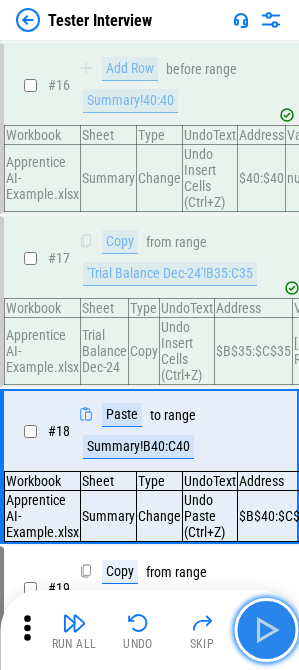click at bounding box center [266, 630] 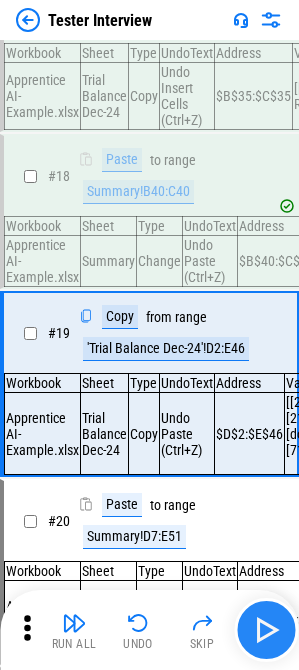 scroll, scrollTop: 3133, scrollLeft: 0, axis: vertical 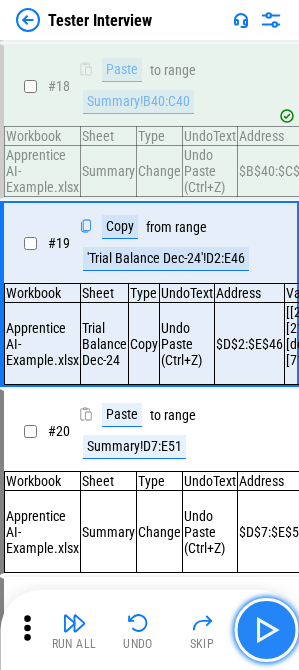 click at bounding box center (266, 630) 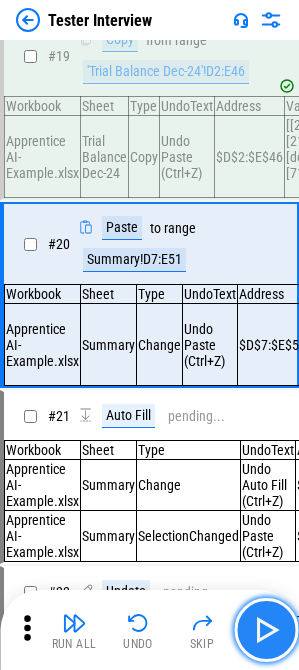 click at bounding box center (266, 630) 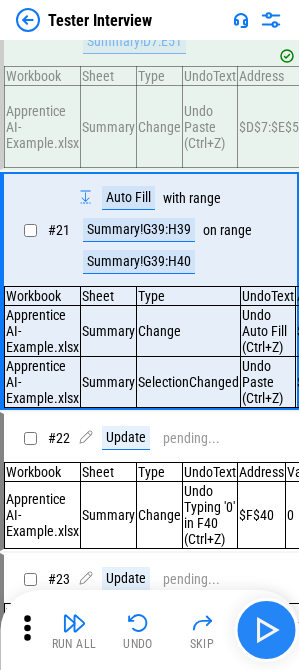 scroll, scrollTop: 3540, scrollLeft: 0, axis: vertical 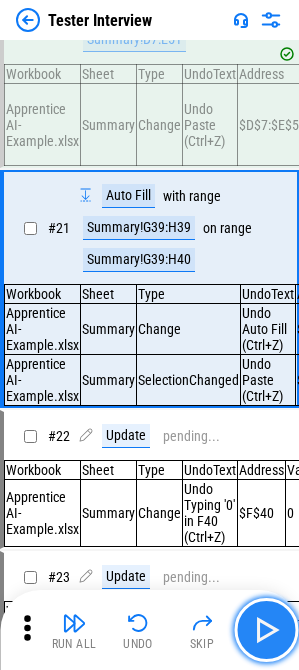 click at bounding box center (266, 630) 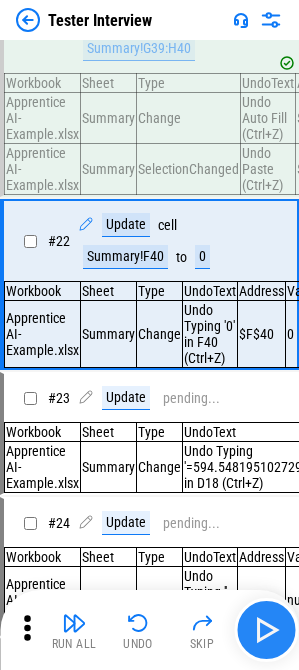 scroll, scrollTop: 3752, scrollLeft: 0, axis: vertical 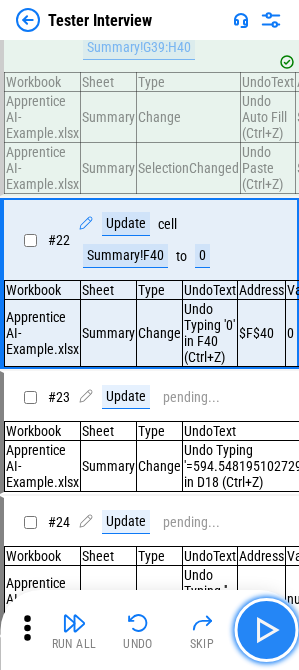 click at bounding box center (266, 630) 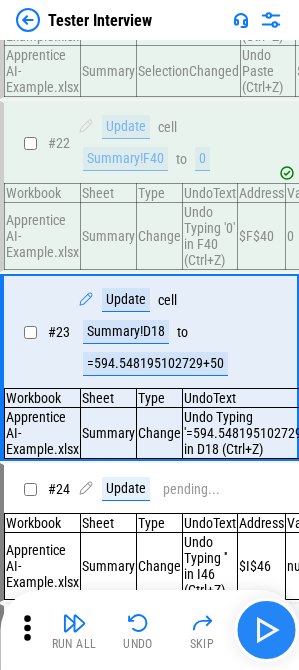 scroll, scrollTop: 3938, scrollLeft: 0, axis: vertical 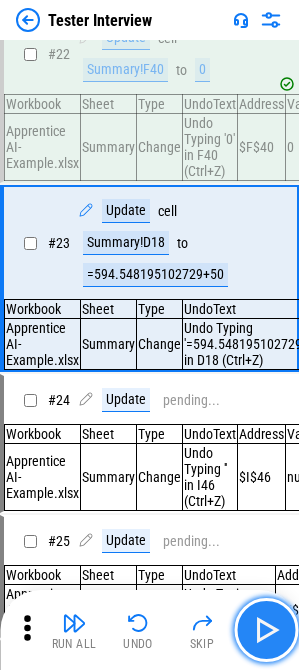 click at bounding box center [266, 630] 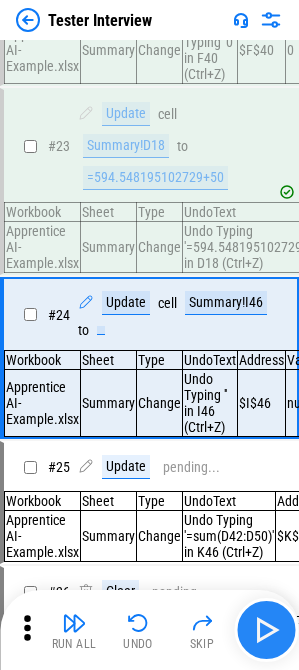 scroll, scrollTop: 4119, scrollLeft: 0, axis: vertical 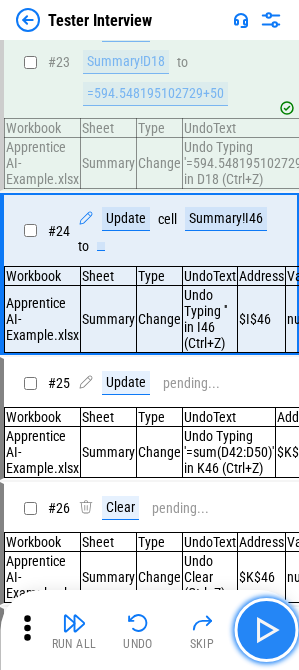 click at bounding box center [266, 630] 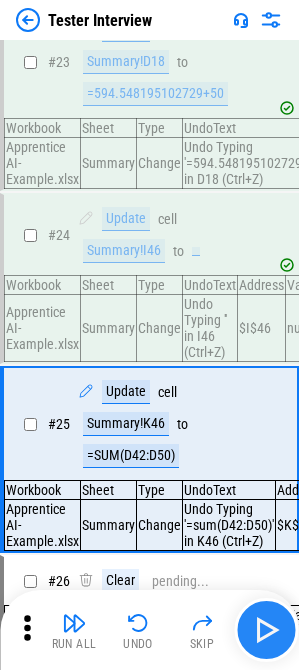 scroll, scrollTop: 4309, scrollLeft: 0, axis: vertical 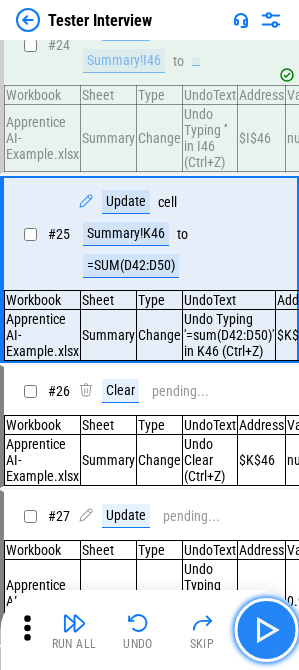 click at bounding box center [266, 630] 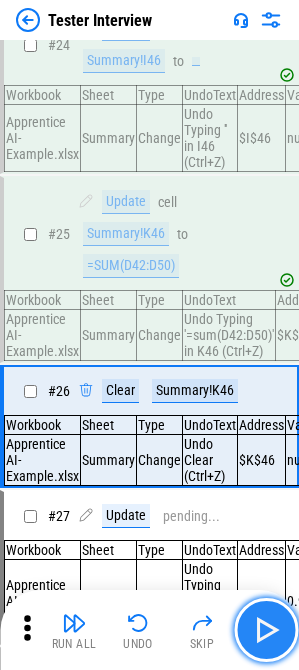 click at bounding box center (266, 630) 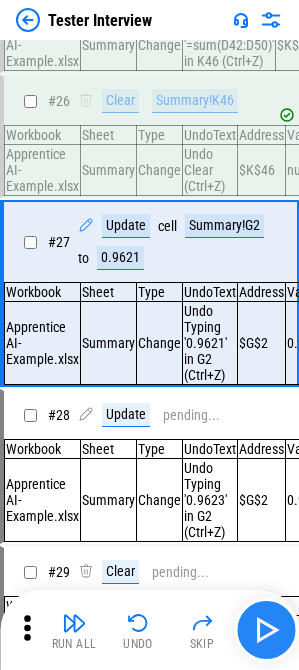 scroll, scrollTop: 4632, scrollLeft: 0, axis: vertical 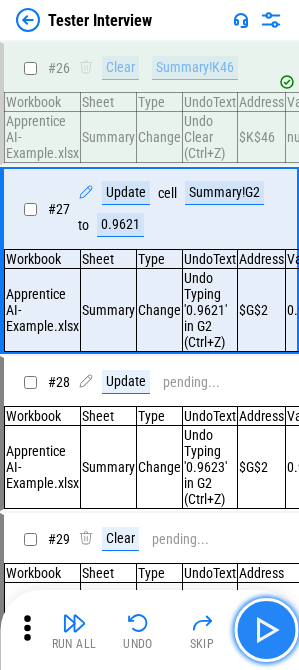 click at bounding box center [266, 630] 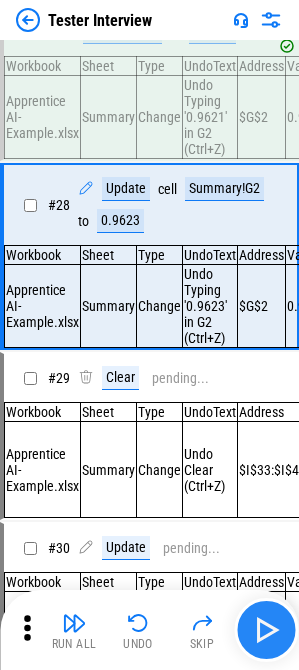 scroll, scrollTop: 4827, scrollLeft: 0, axis: vertical 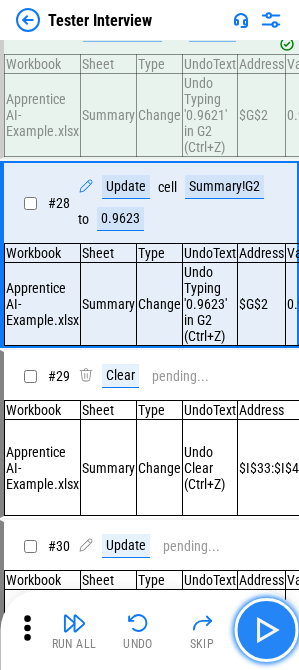 click at bounding box center [266, 630] 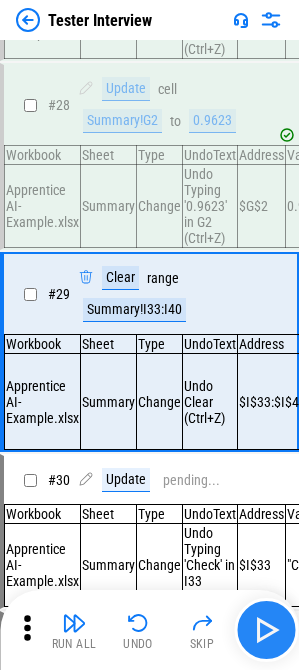scroll, scrollTop: 5026, scrollLeft: 0, axis: vertical 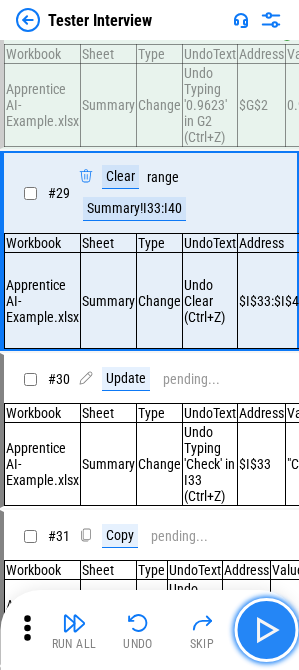 click at bounding box center [266, 630] 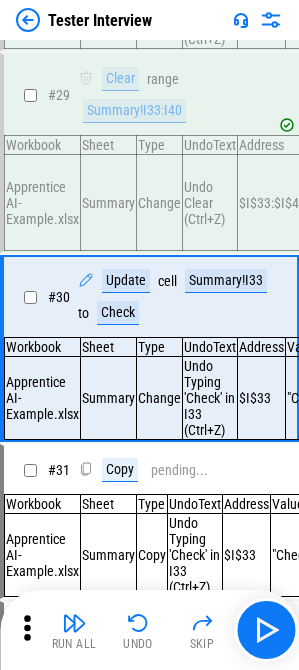 scroll, scrollTop: 5225, scrollLeft: 0, axis: vertical 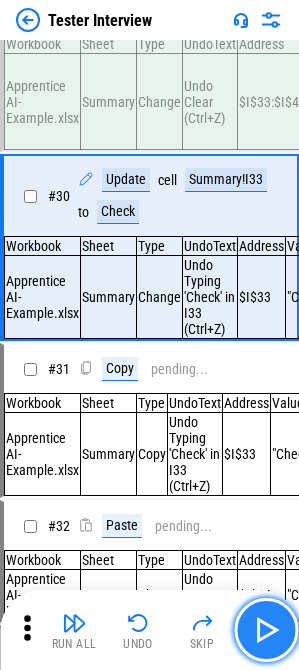 click at bounding box center (266, 630) 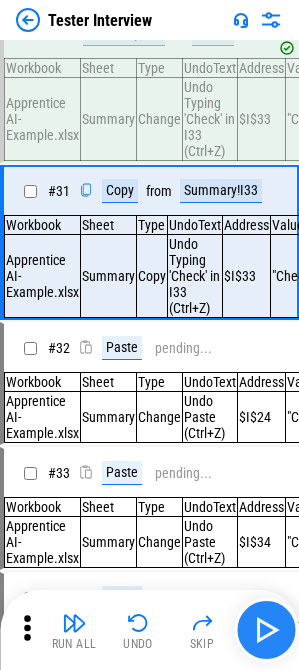 scroll, scrollTop: 5404, scrollLeft: 0, axis: vertical 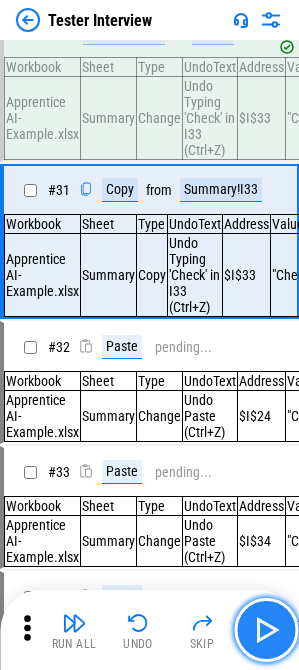 click at bounding box center [266, 630] 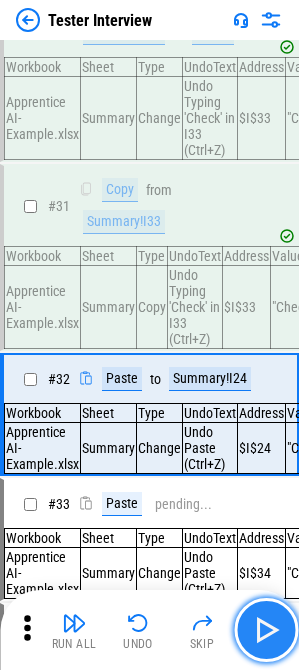 click at bounding box center (266, 630) 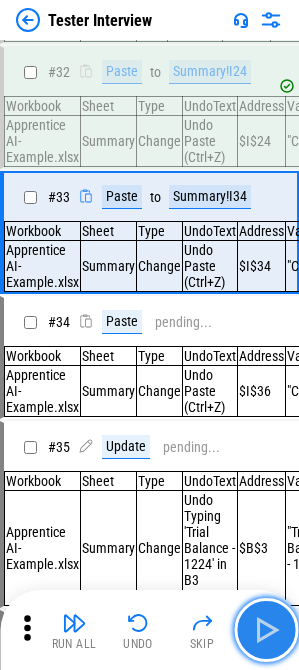 click at bounding box center [266, 630] 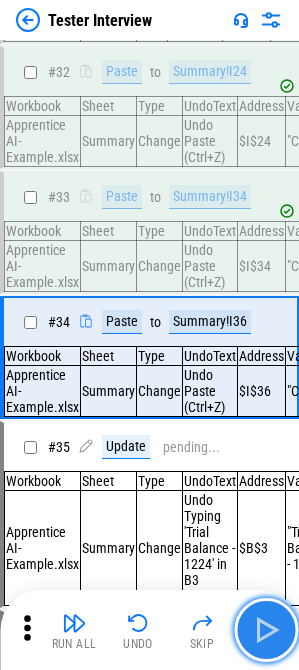 click at bounding box center (266, 630) 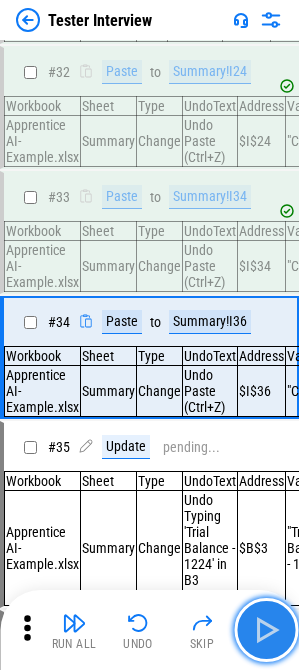 click at bounding box center (266, 630) 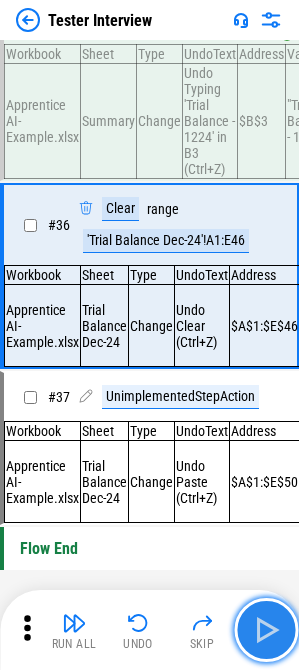 click at bounding box center [266, 630] 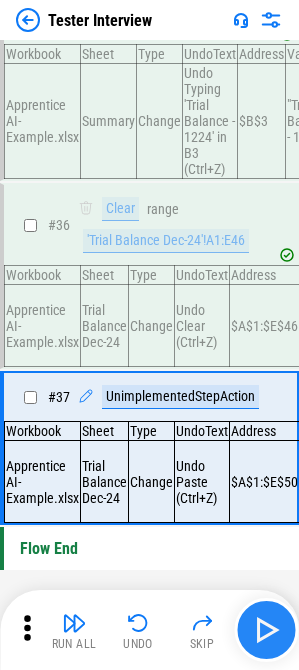 scroll, scrollTop: 6320, scrollLeft: 0, axis: vertical 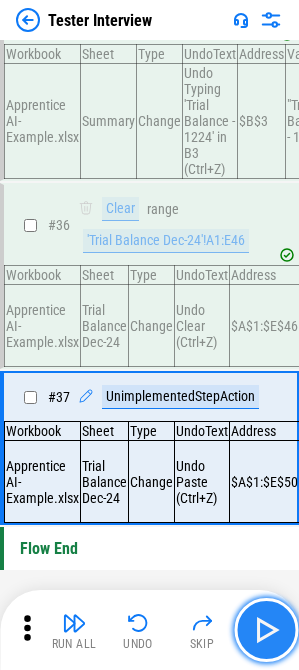 click at bounding box center (266, 630) 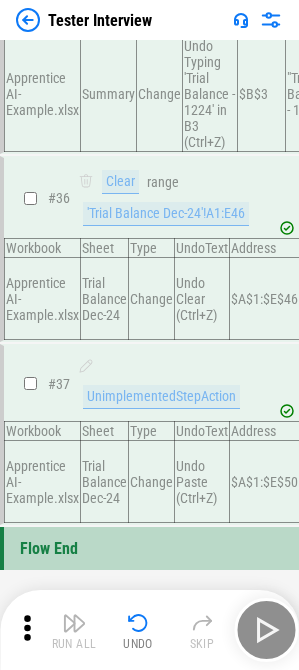 click on "Run All Undo Skip" at bounding box center [151, 630] 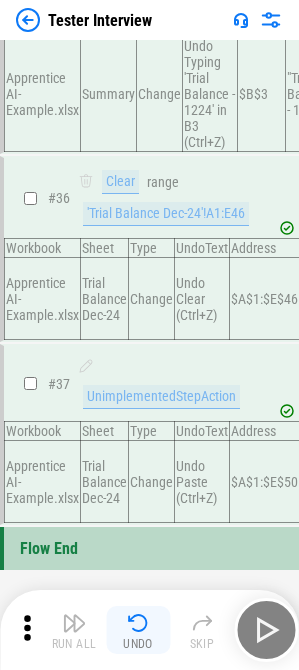 click on "Undo" at bounding box center [138, 644] 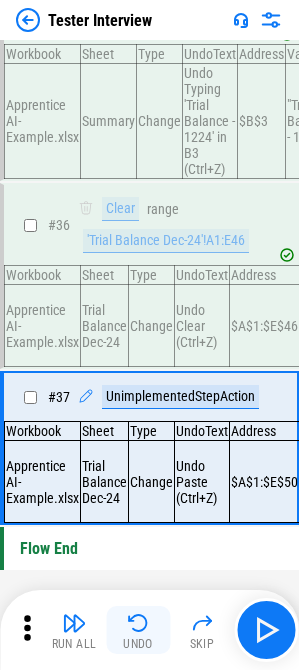 click on "Undo" at bounding box center (138, 644) 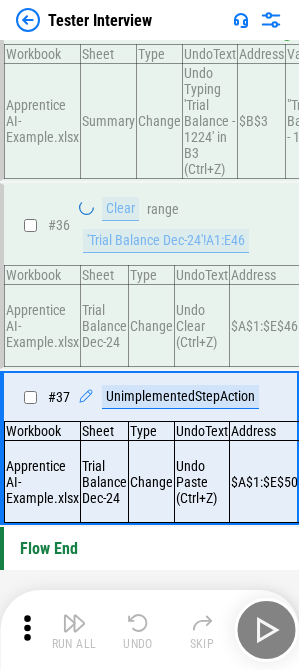 click on "Run All Undo Skip" at bounding box center (151, 630) 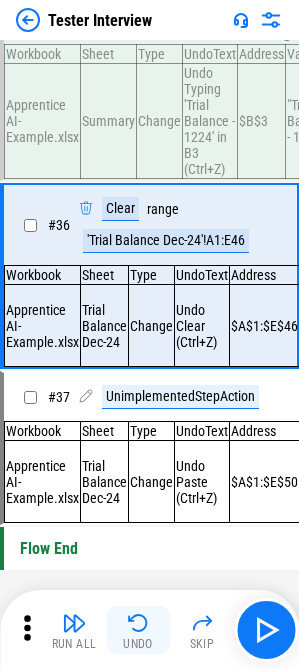 click on "Undo" at bounding box center [138, 630] 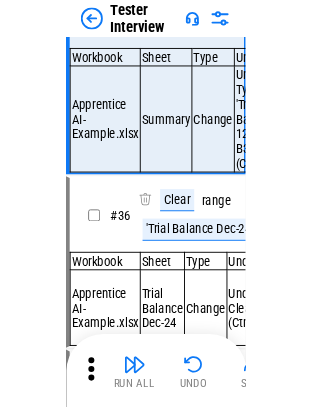 scroll, scrollTop: 6023, scrollLeft: 0, axis: vertical 